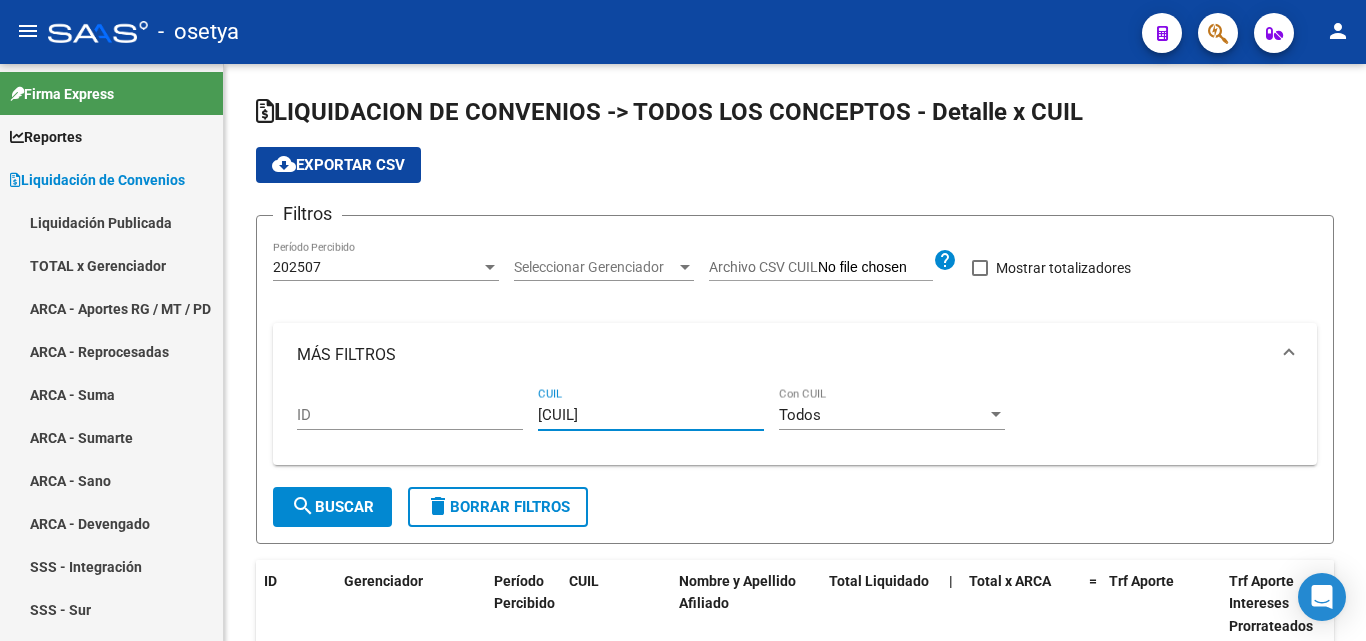 scroll, scrollTop: 0, scrollLeft: 0, axis: both 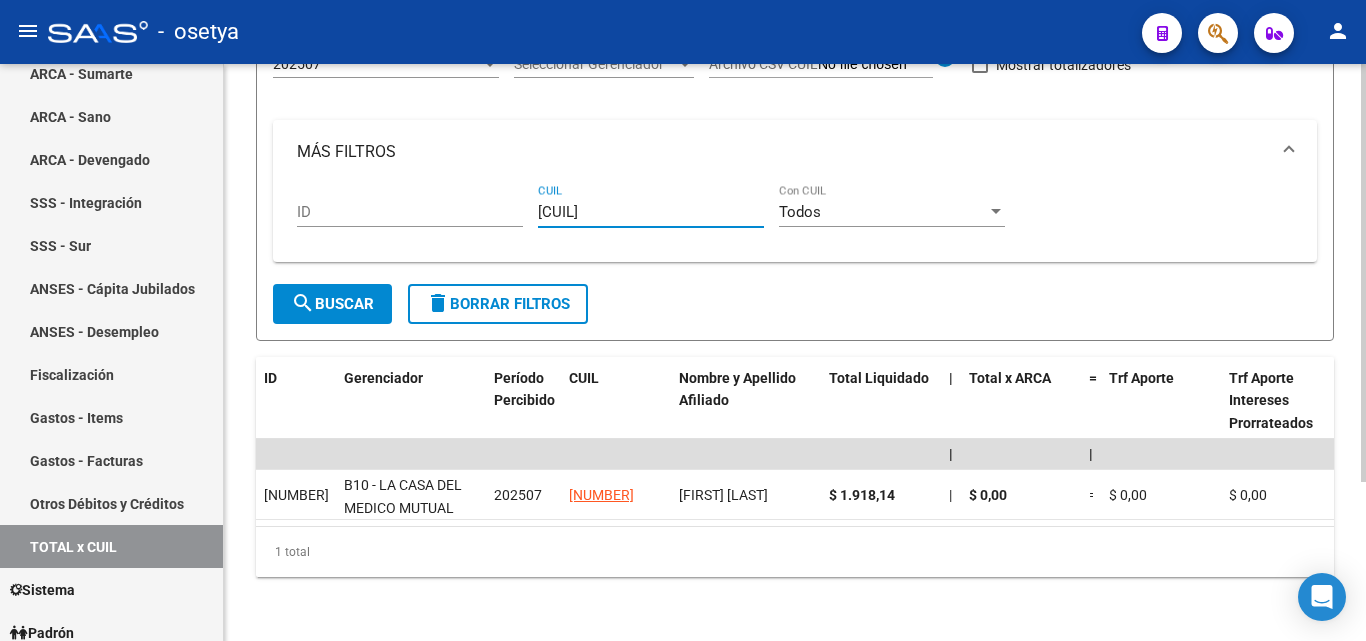 drag, startPoint x: 649, startPoint y: 197, endPoint x: 531, endPoint y: 202, distance: 118.10589 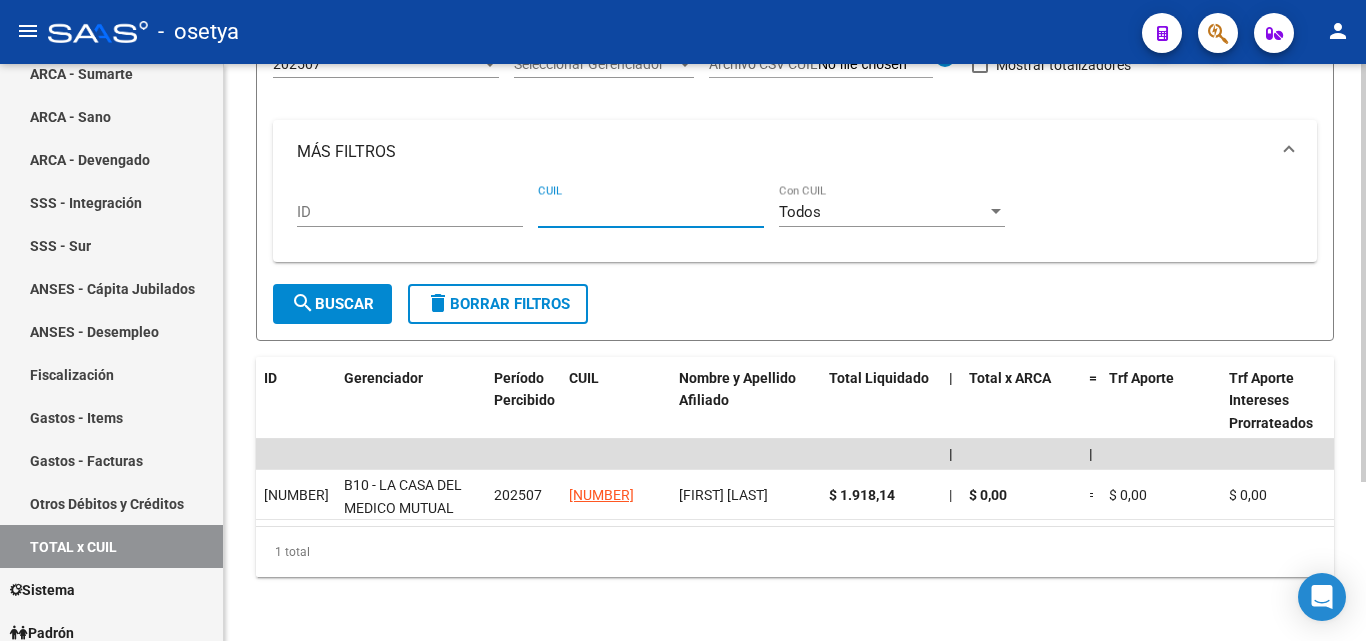 paste on "[CUIL]" 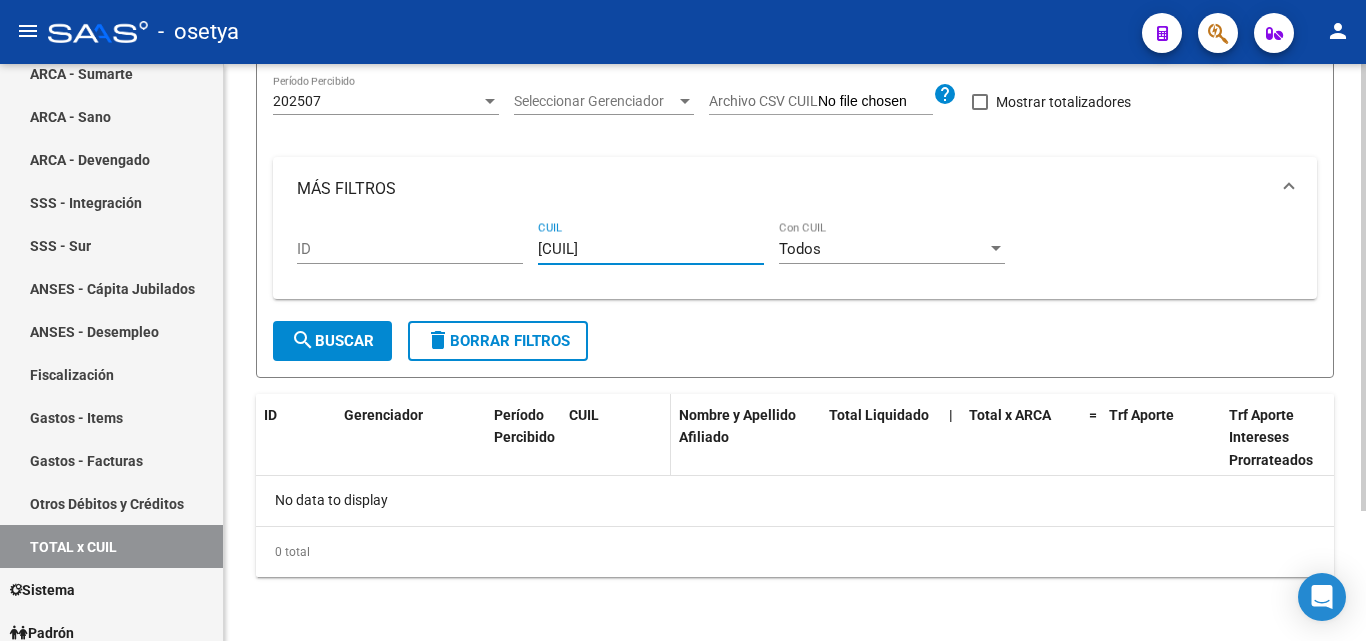 scroll, scrollTop: 167, scrollLeft: 0, axis: vertical 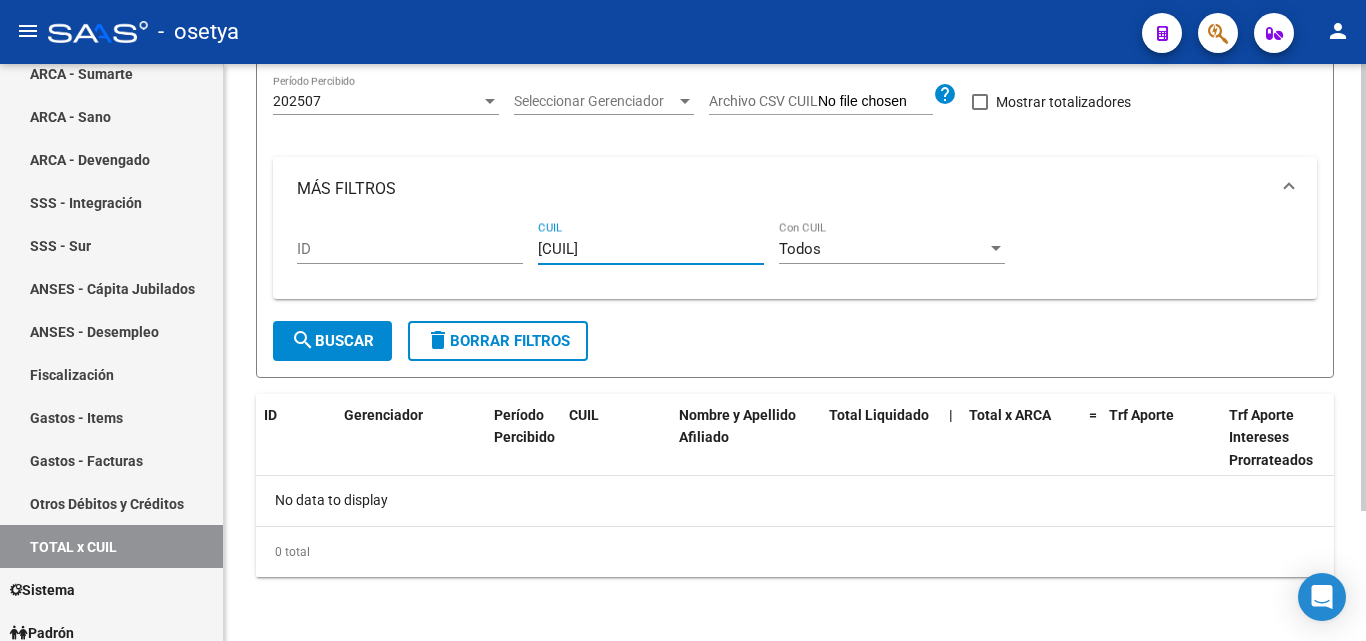 type on "[CUIL]" 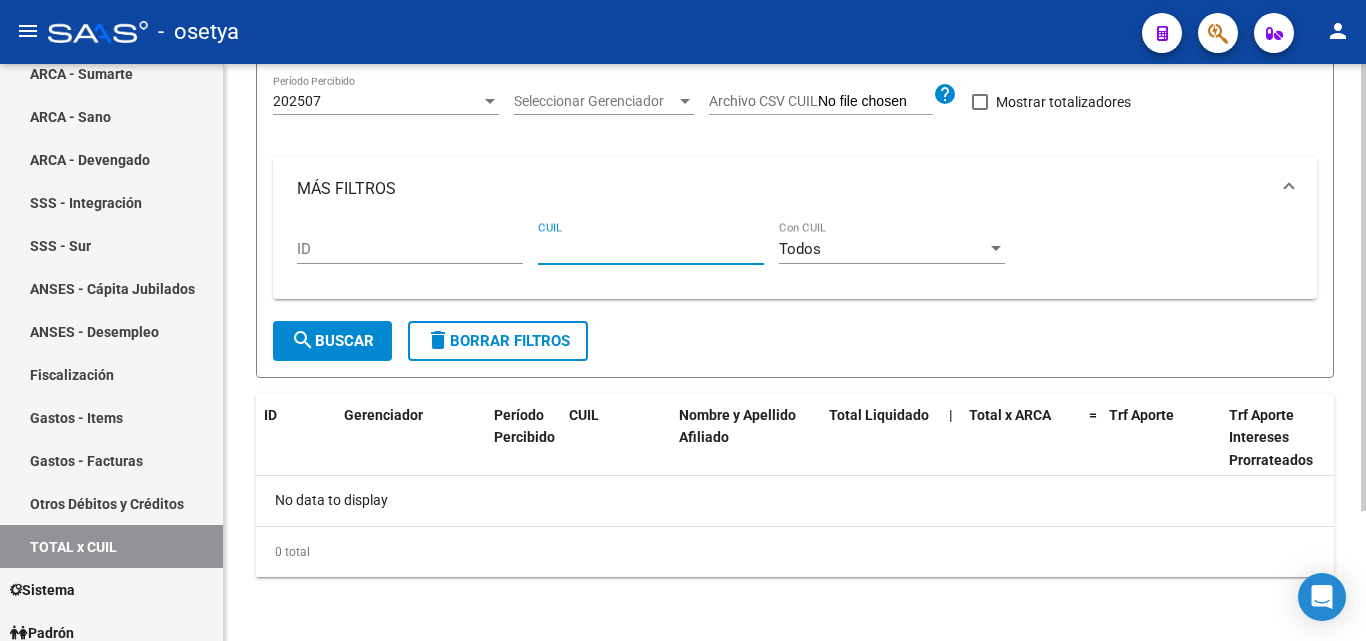 paste on "[CUIL]" 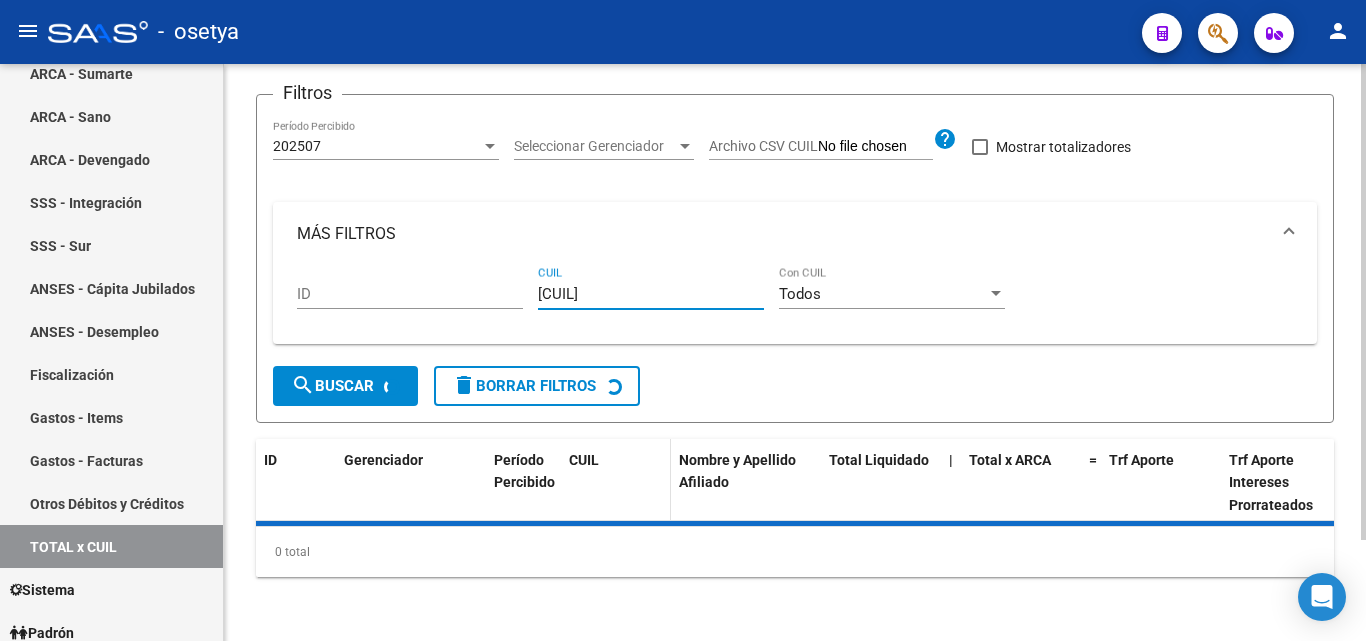 scroll, scrollTop: 220, scrollLeft: 0, axis: vertical 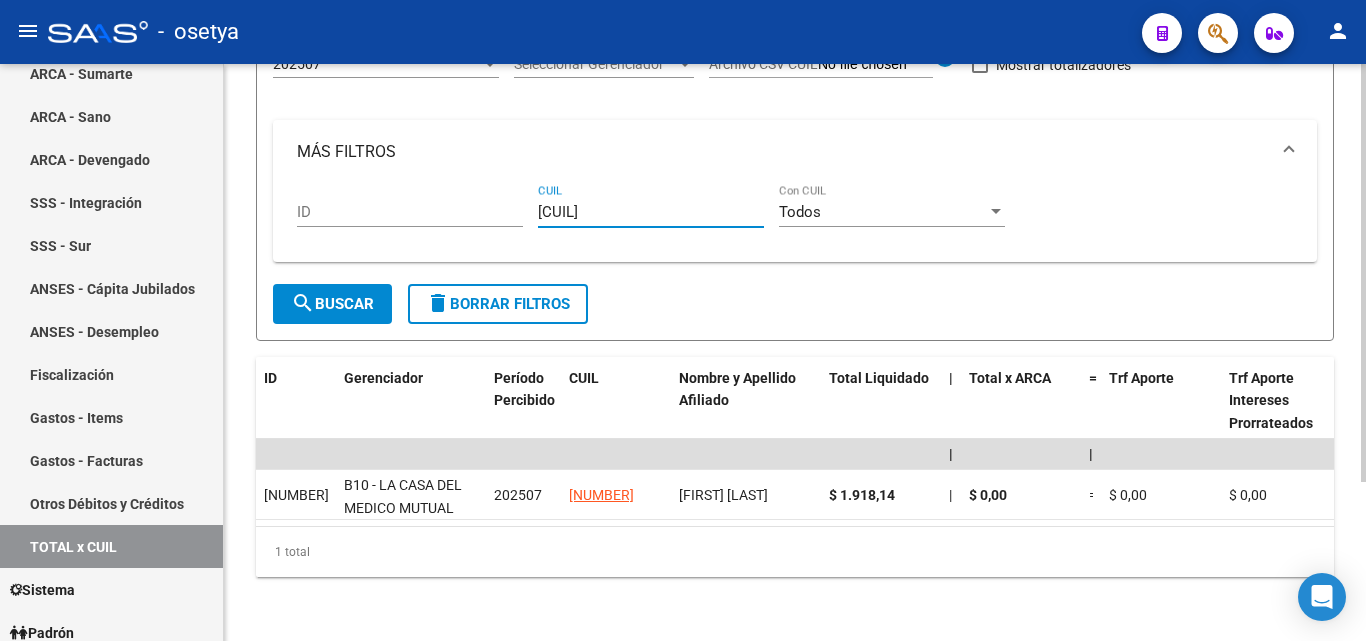 type on "[CUIL]" 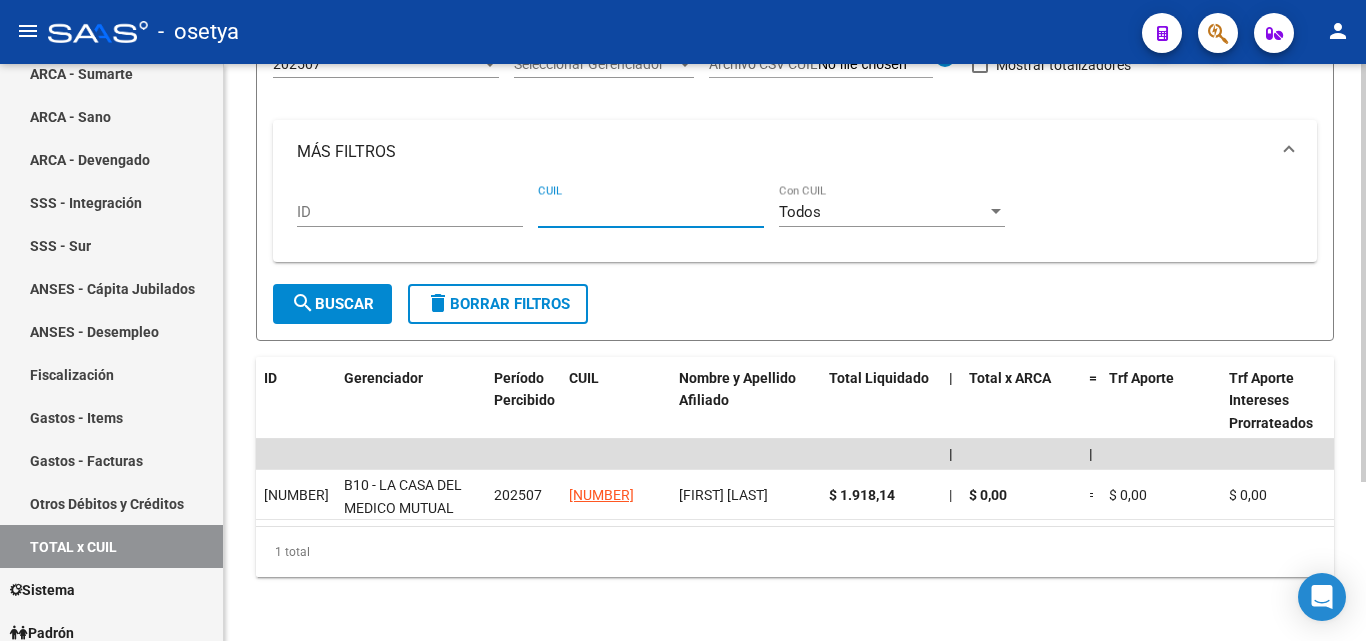 paste on "[CUIL]" 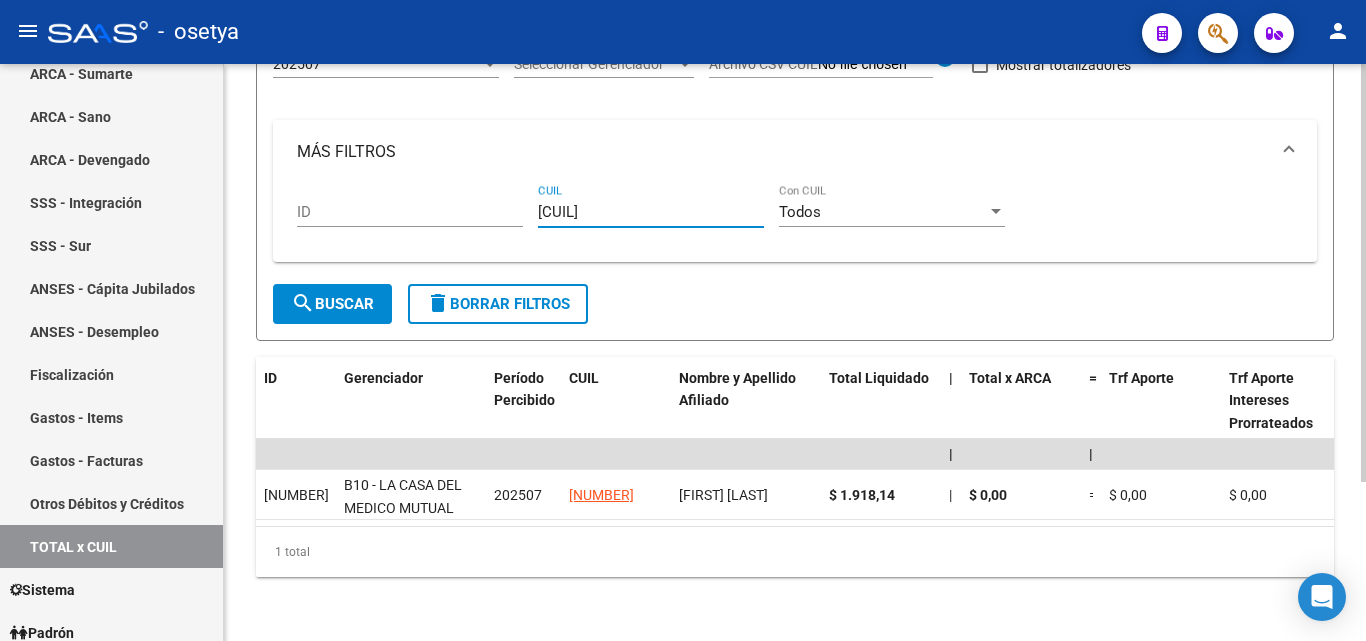 type on "[CUIL]" 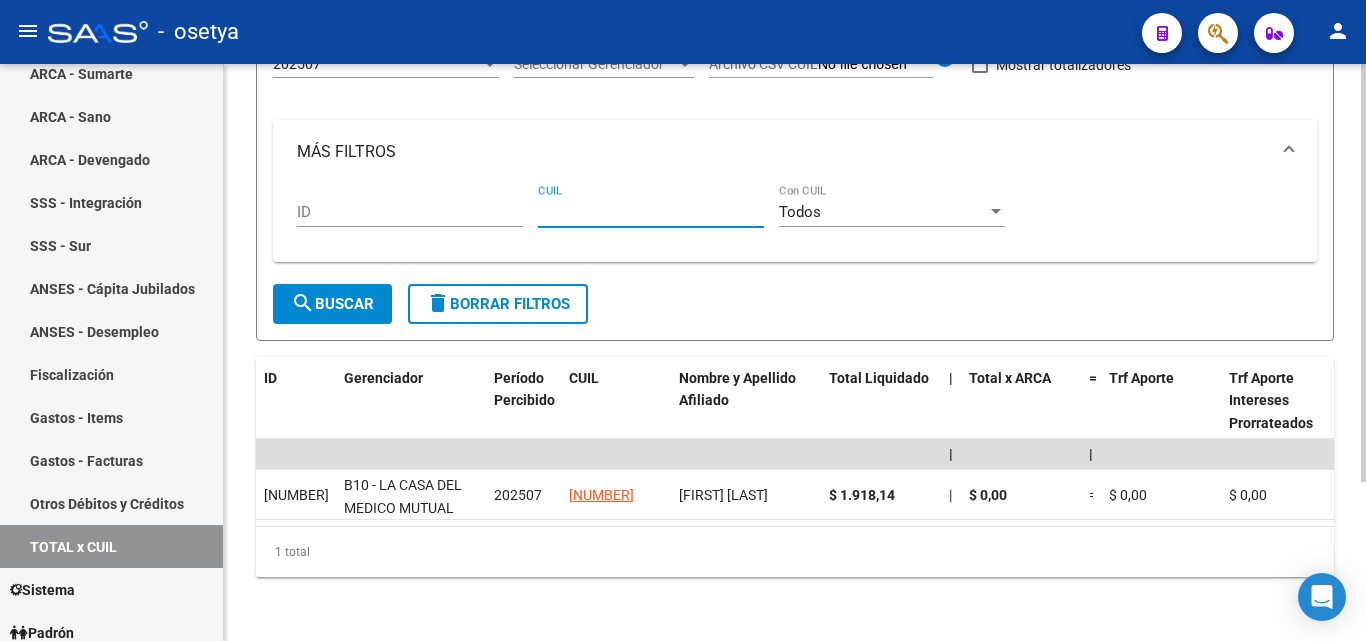 paste on "[NUMBER]" 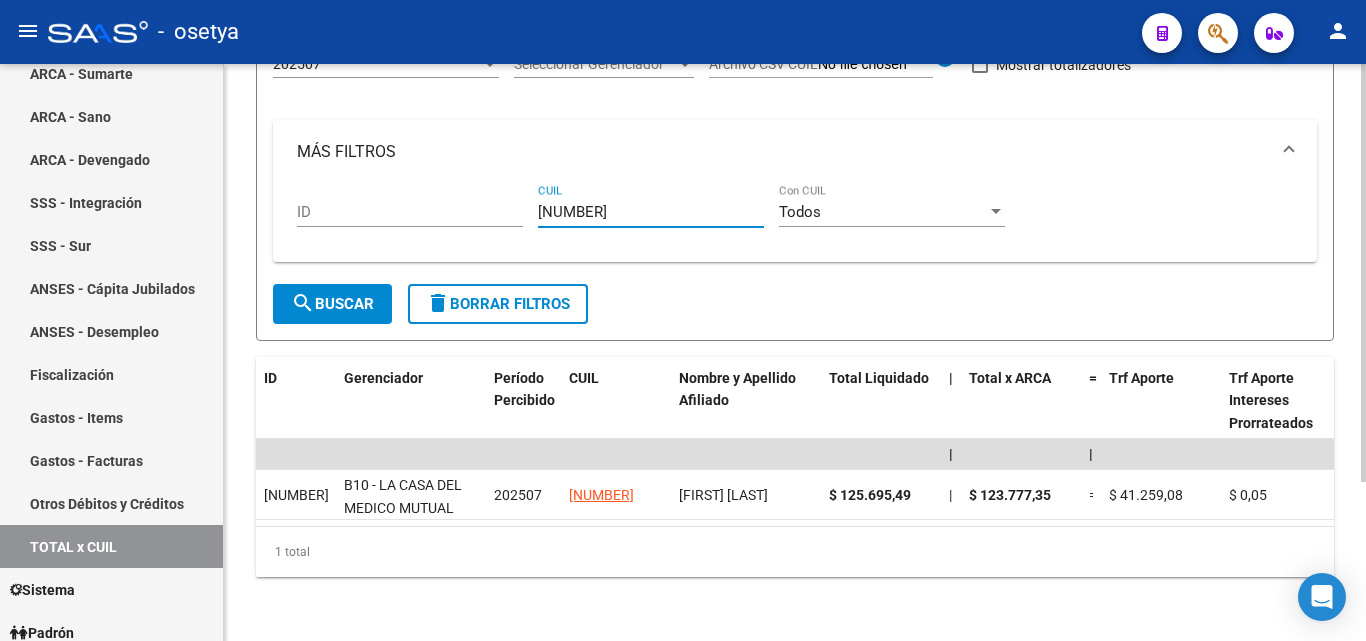 type on "[NUMBER]" 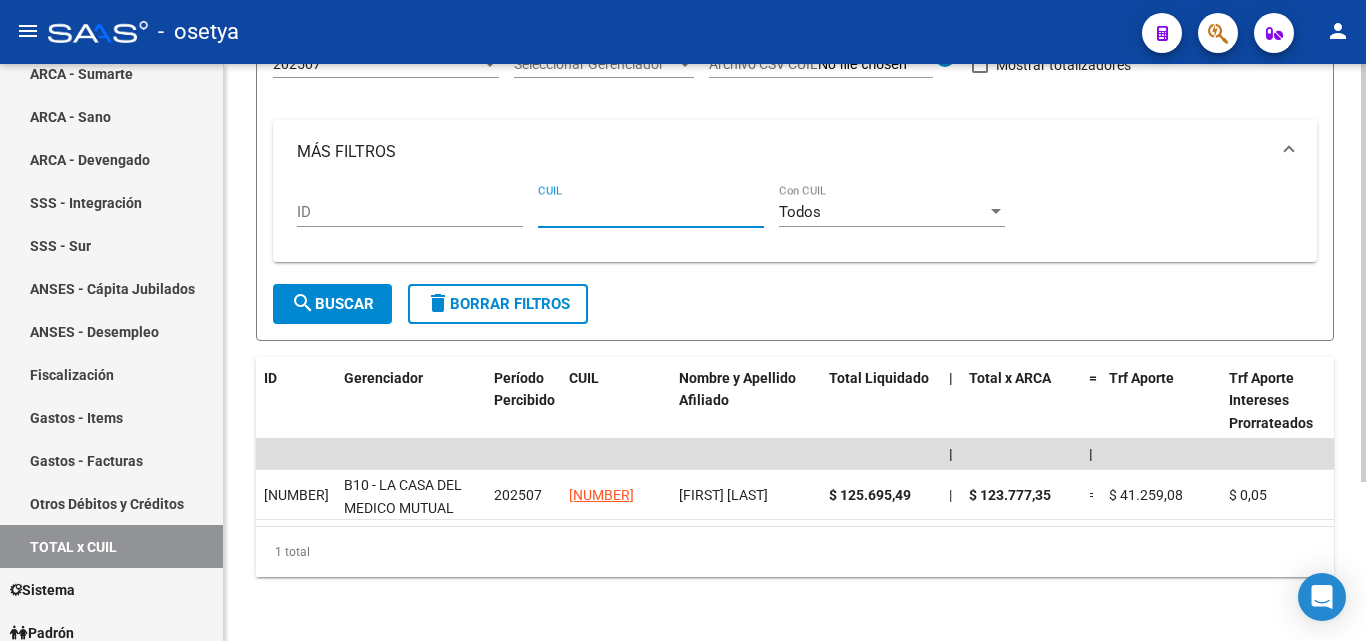 paste on "[CUIL]" 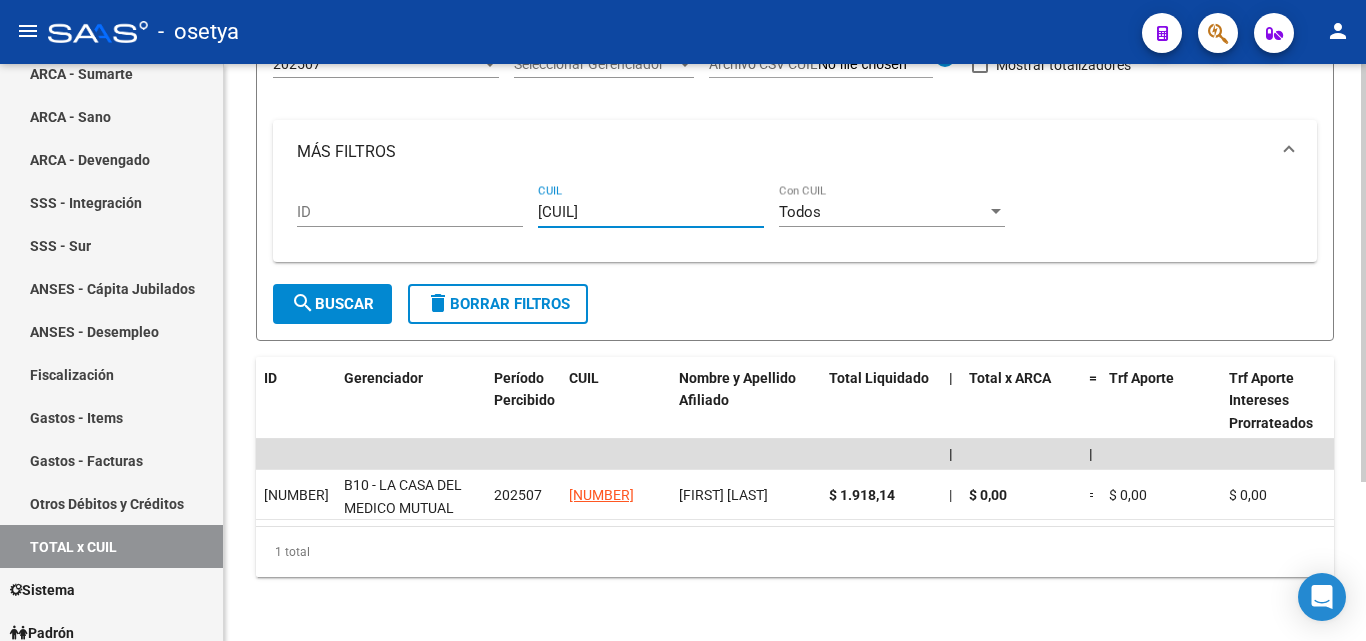 type on "[CUIL]" 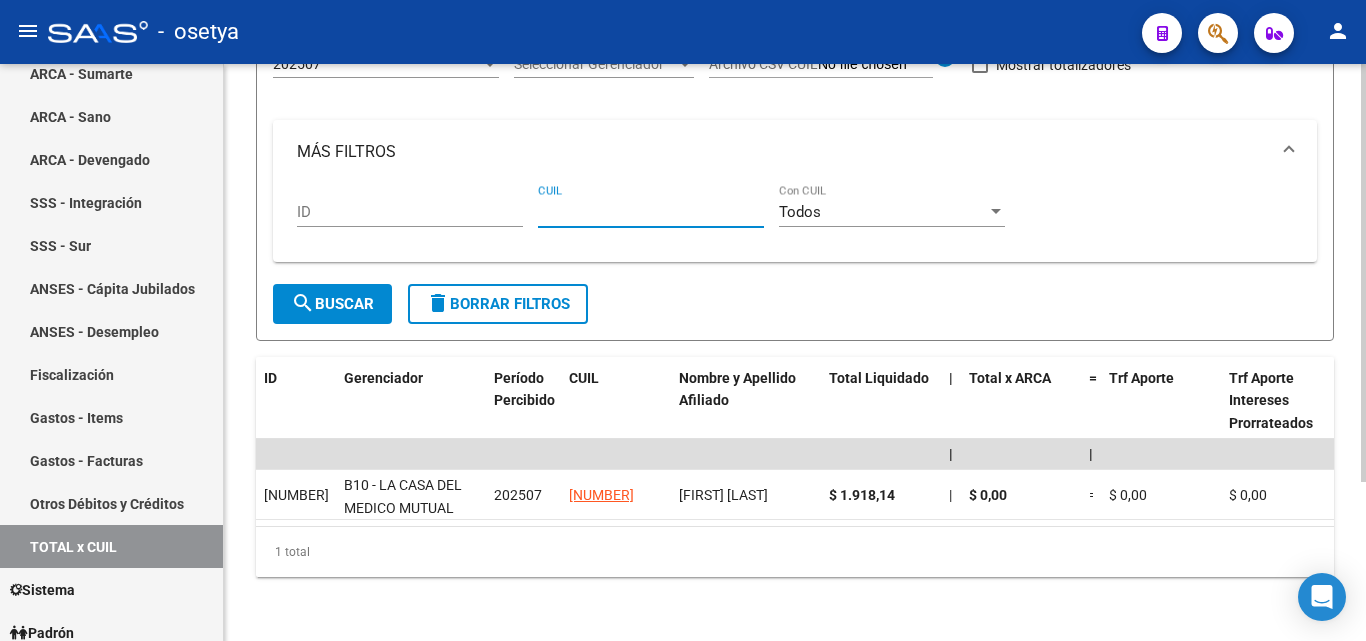 paste on "[CUIL]" 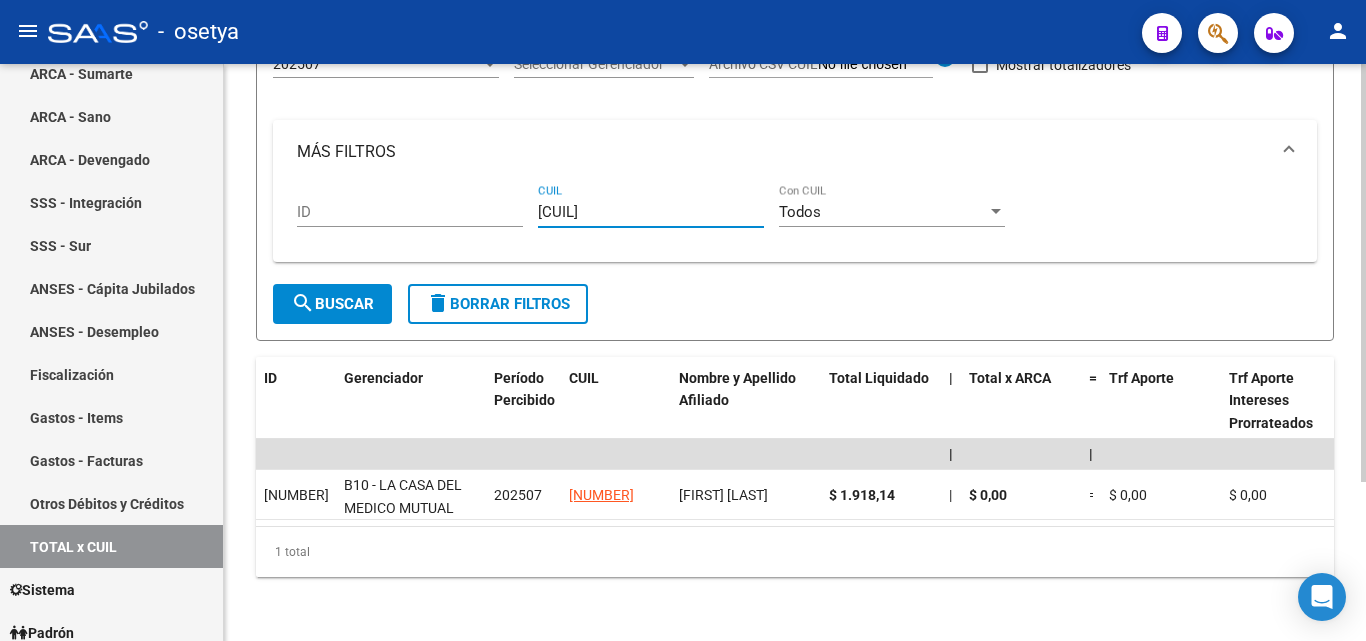 type on "[CUIL]" 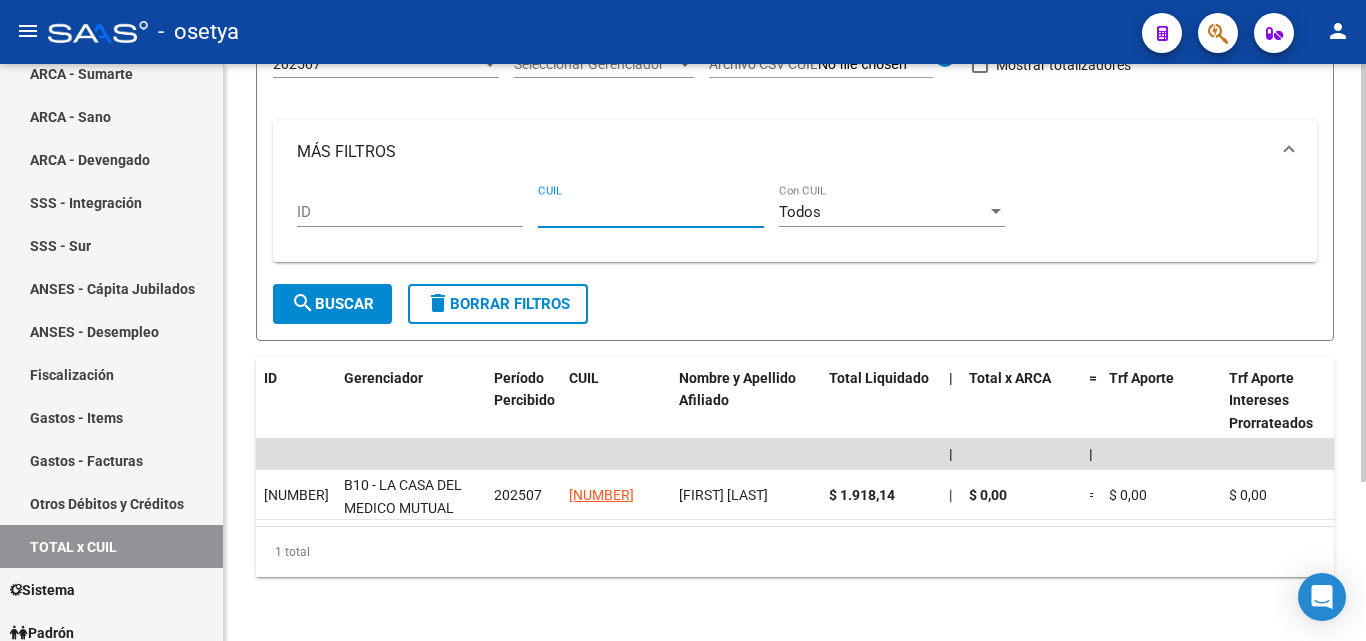 paste on "[CUIL]" 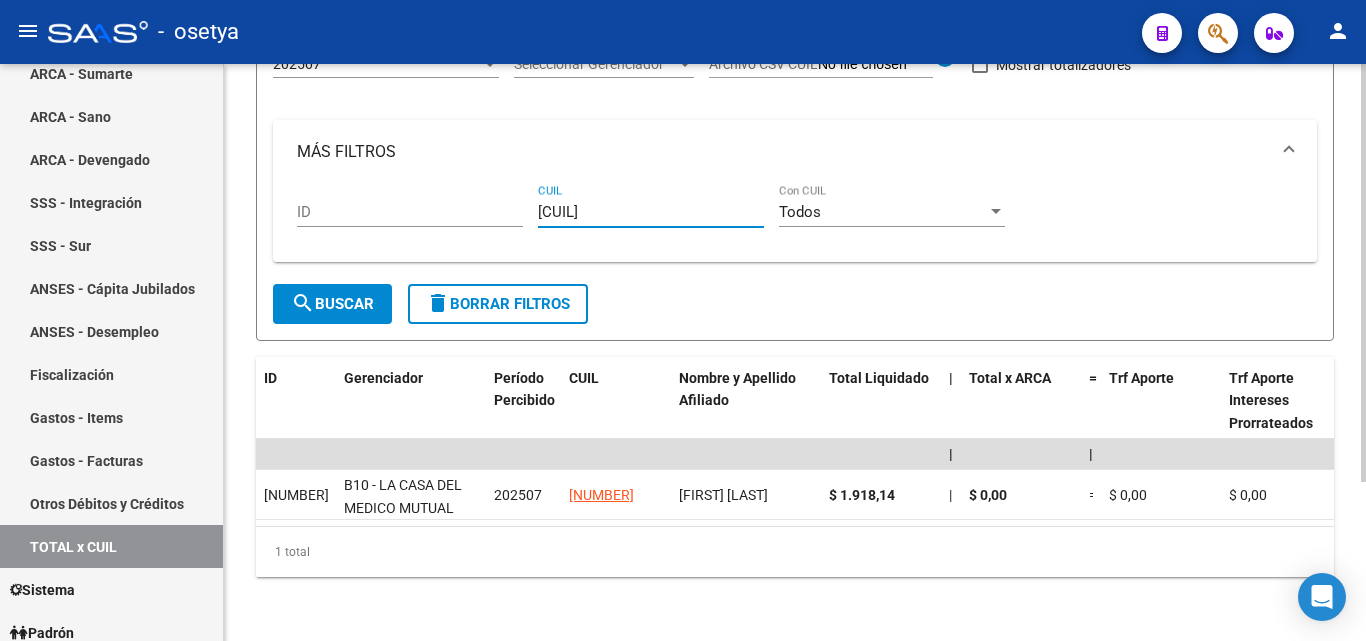 type on "[CUIL]" 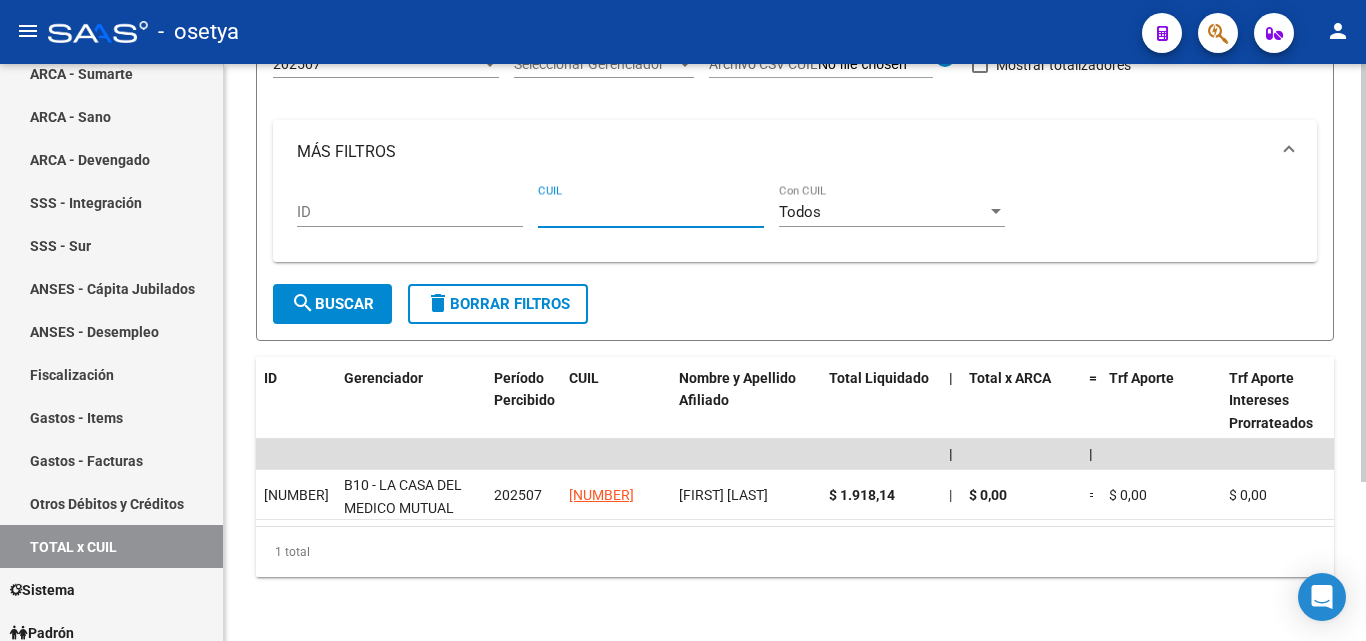 paste on "[CUIL]" 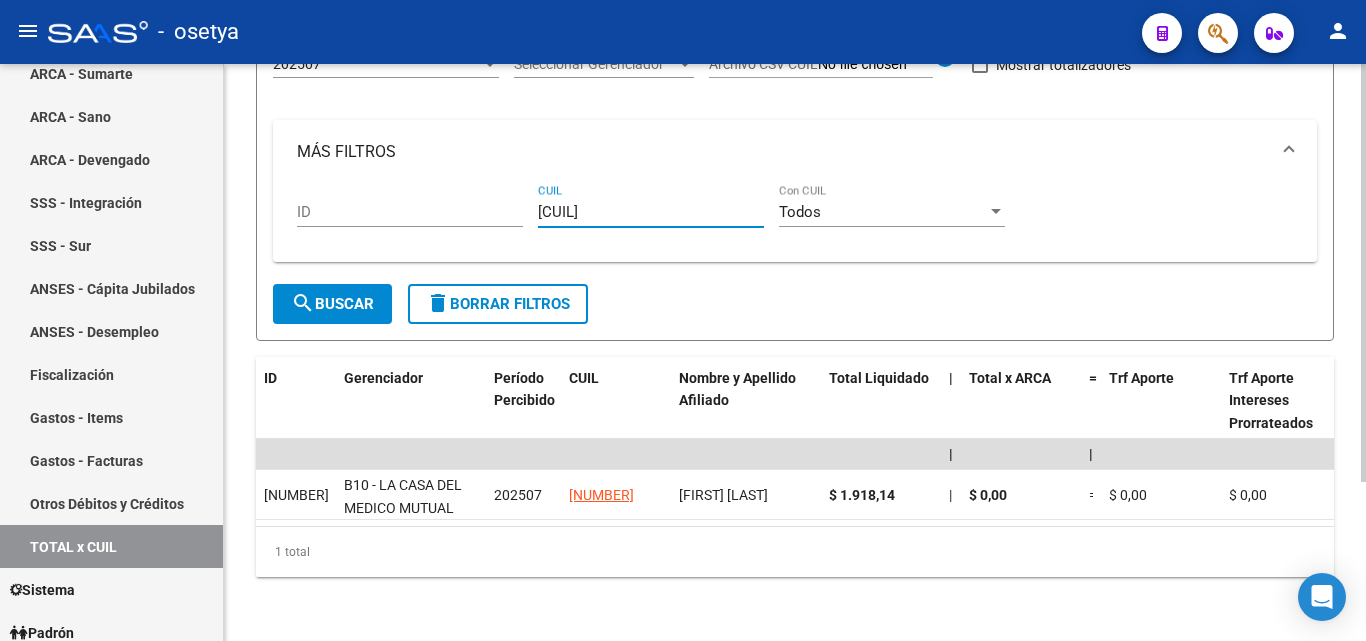 type on "[CUIL]" 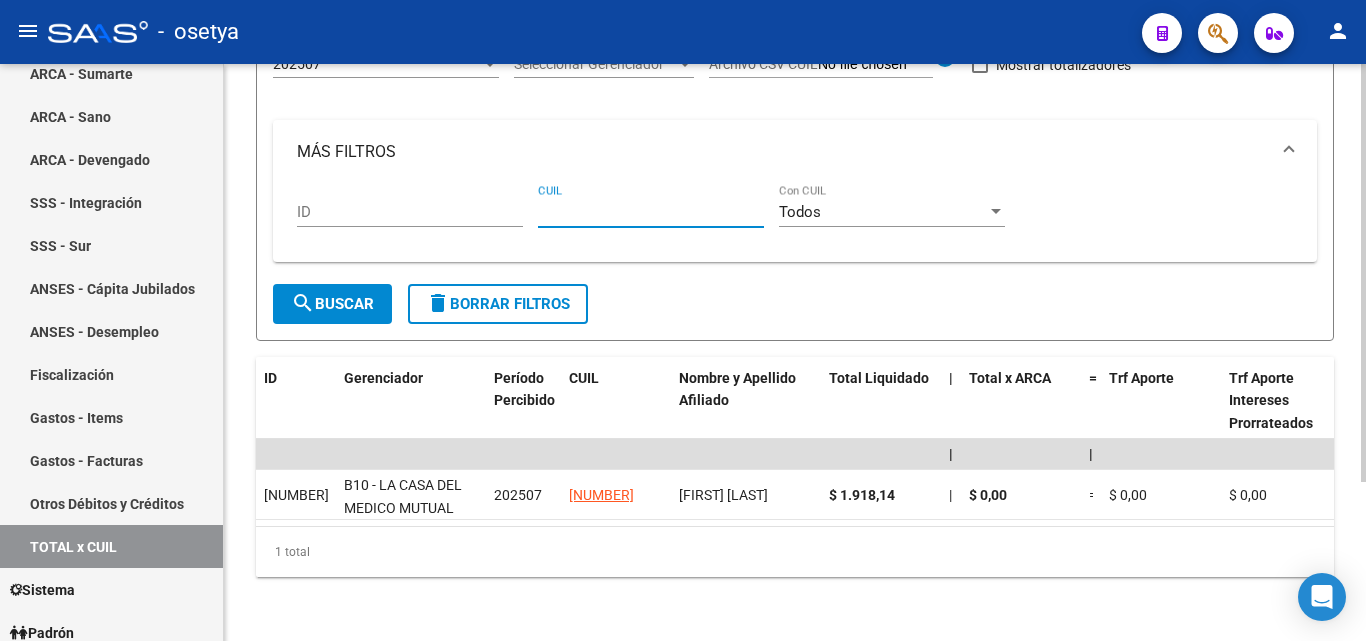 paste on "[CUIL]" 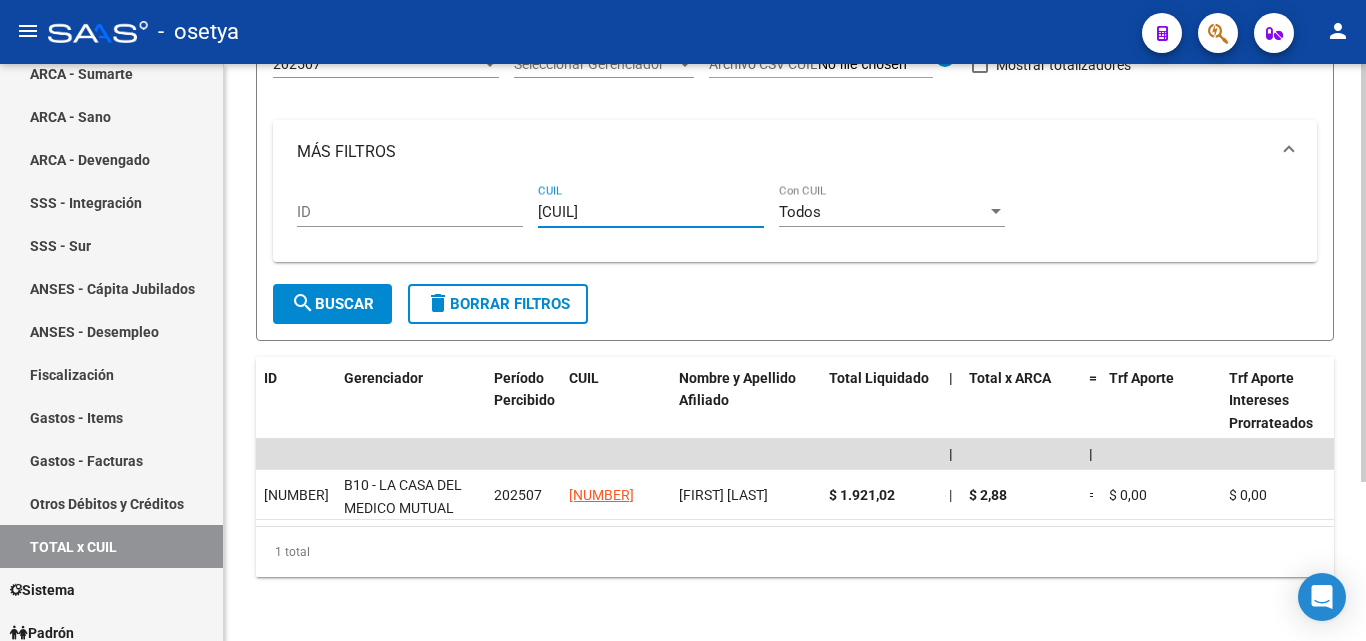 type on "[CUIL]" 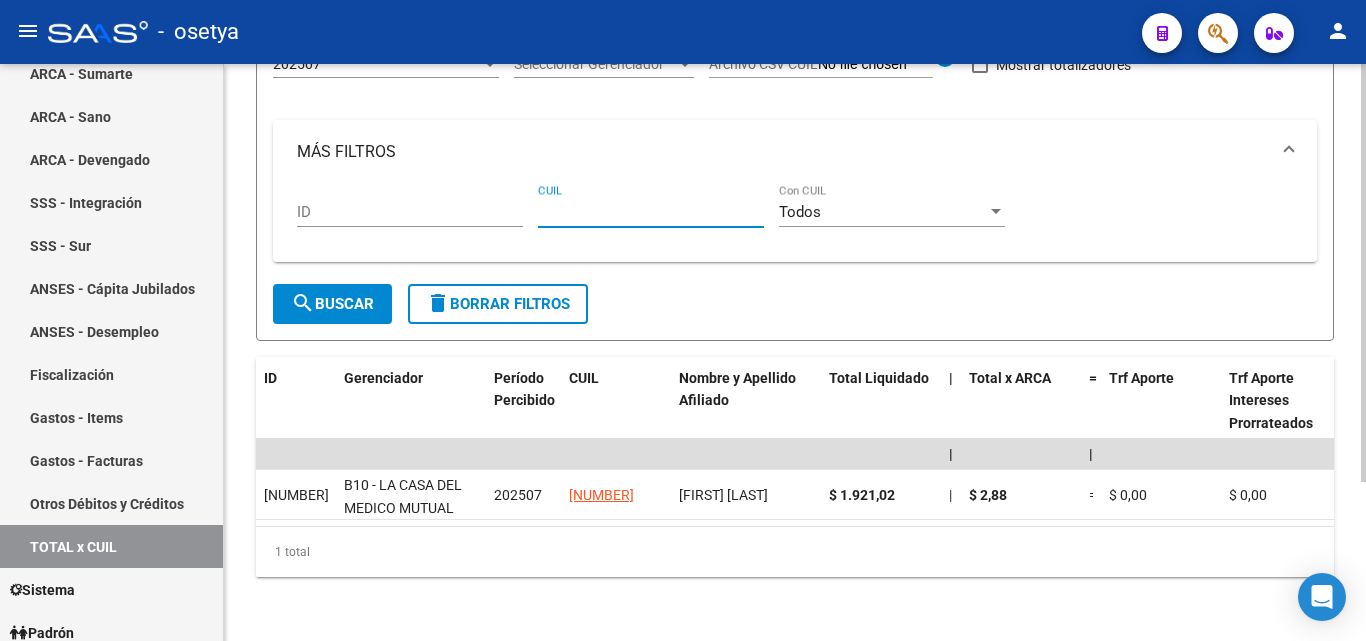 paste on "[CUIL]" 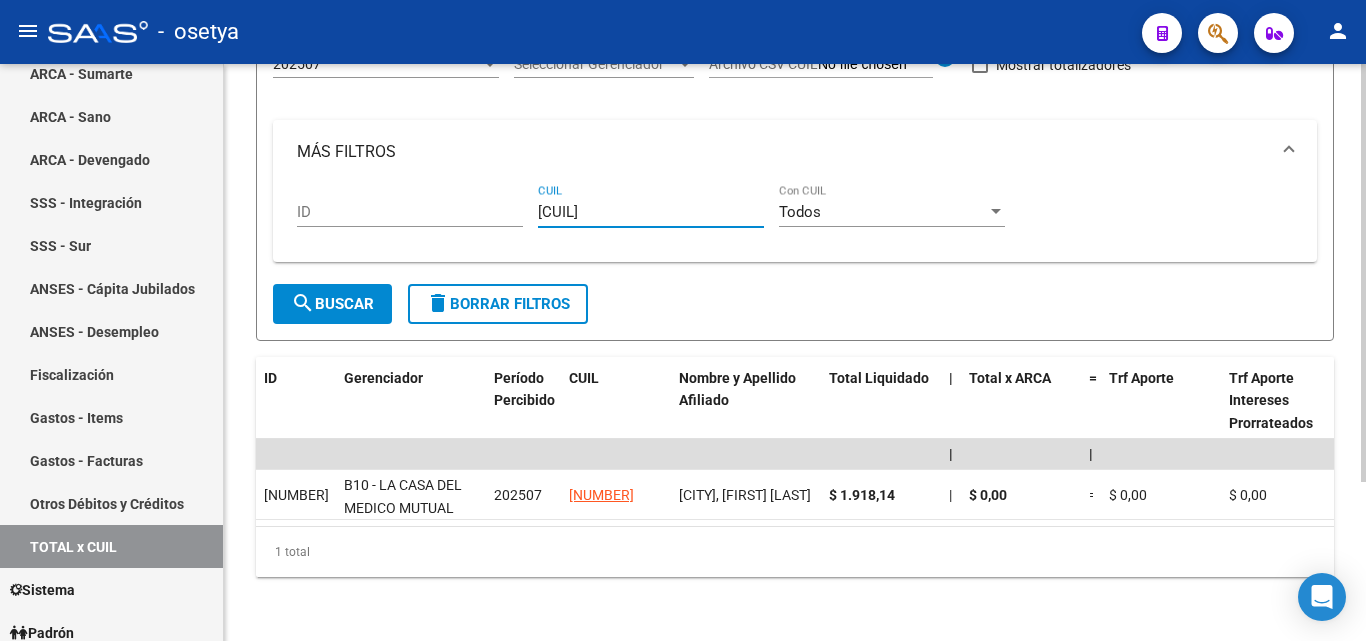 type on "[CUIL]" 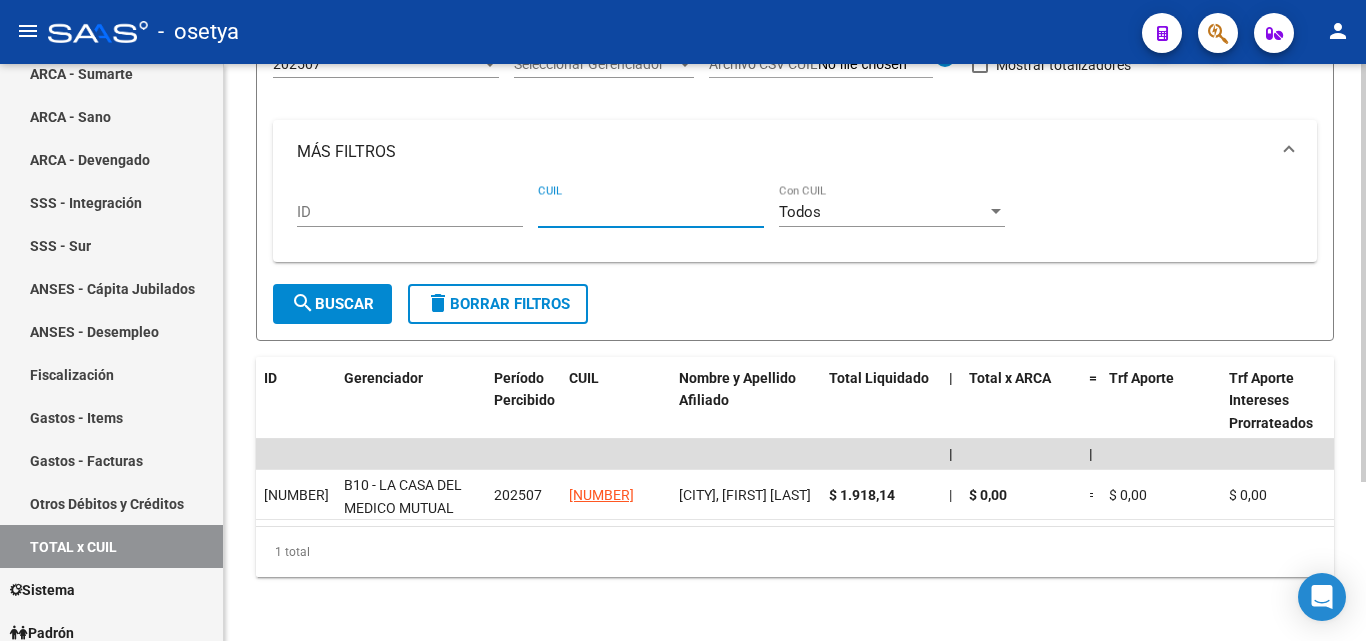 paste on "[CUIL]" 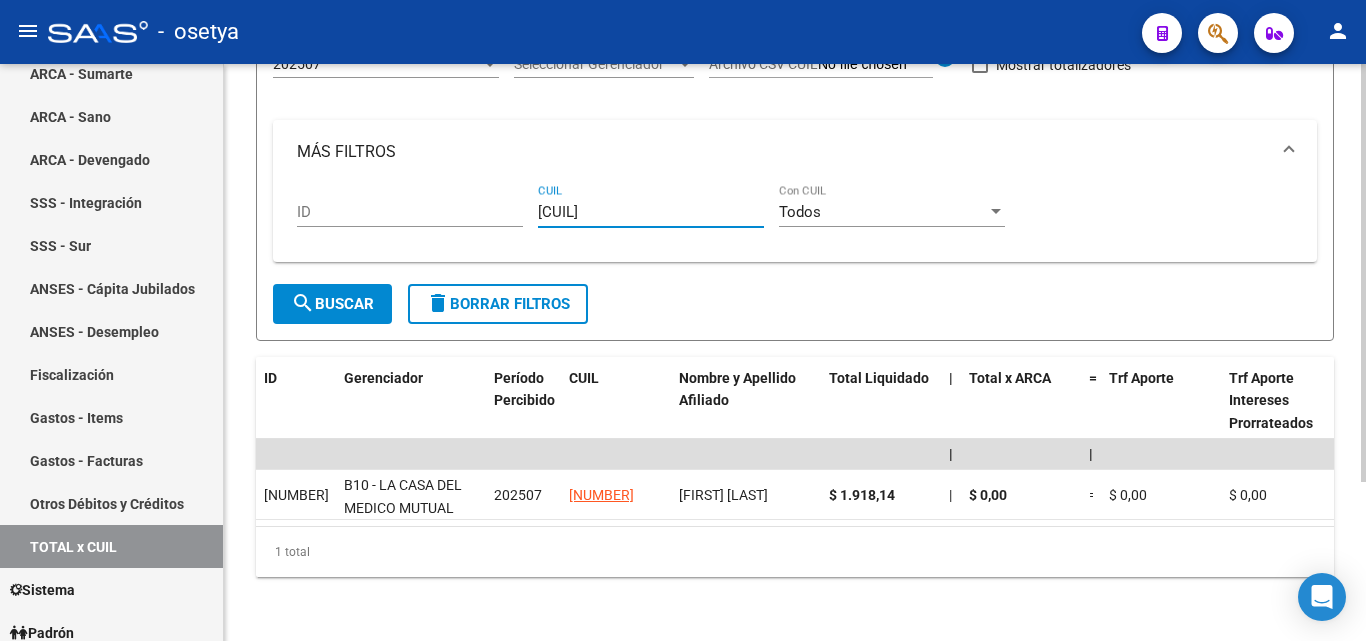 type on "[CUIL]" 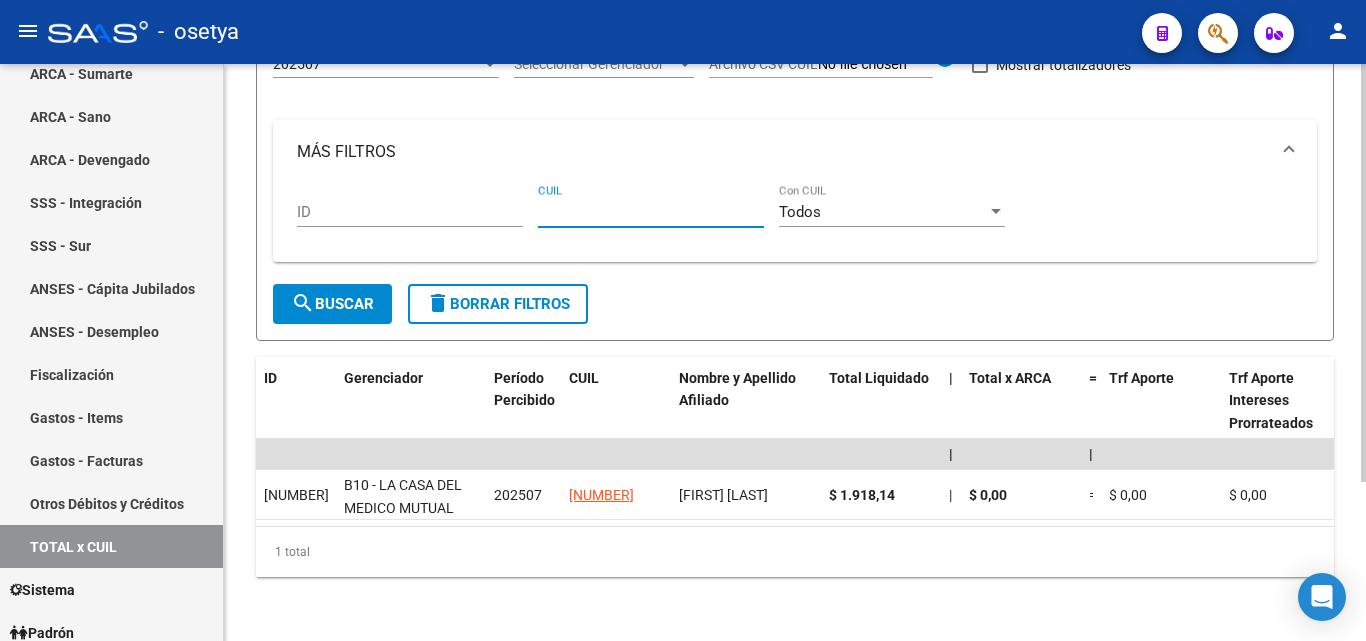 paste on "[NUMBER]" 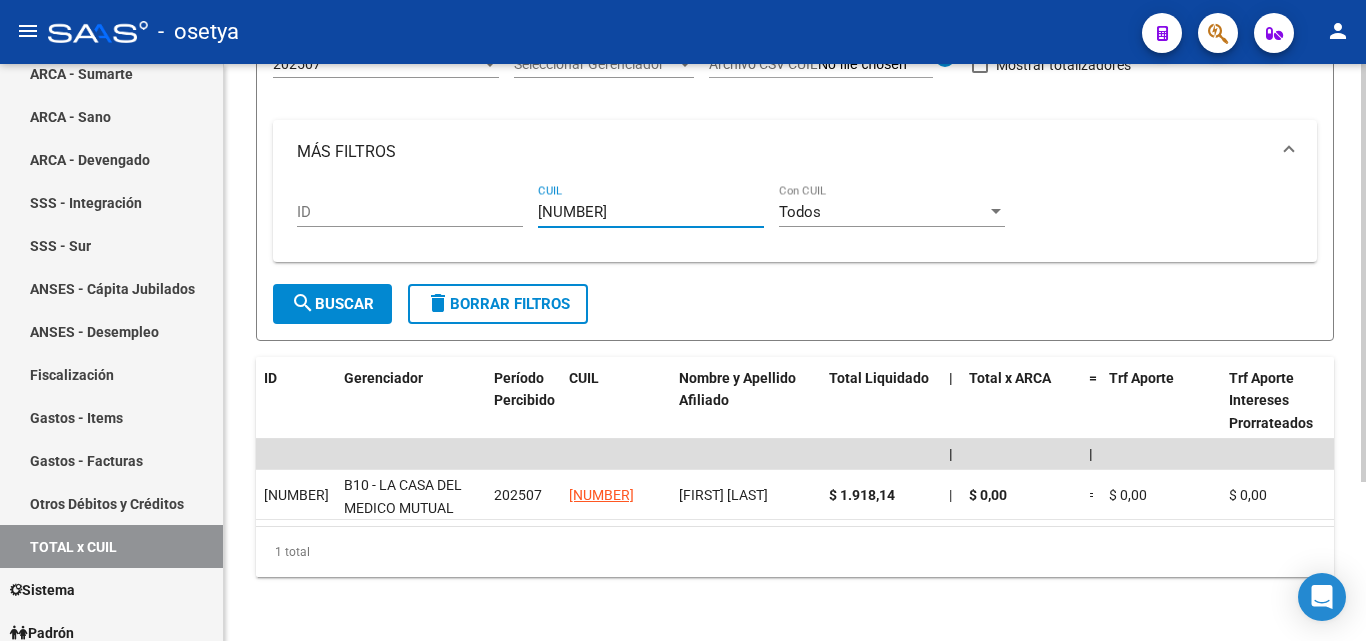 type on "[NUMBER]" 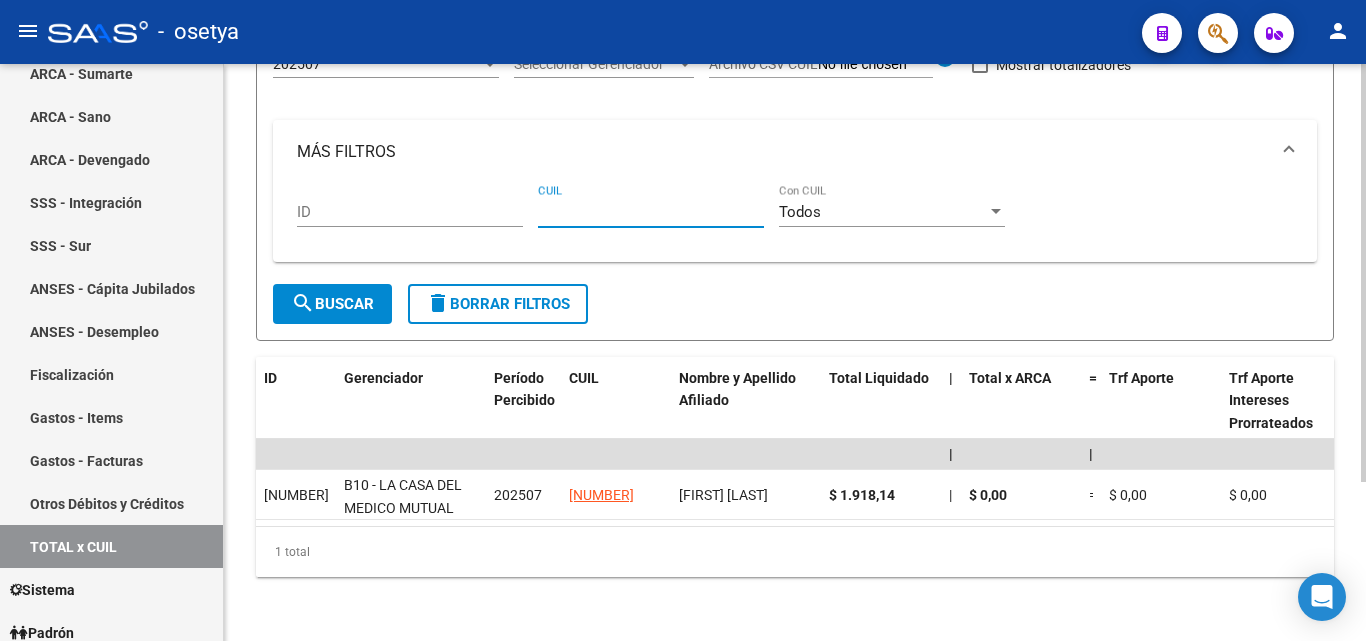 paste on "[CUIL]" 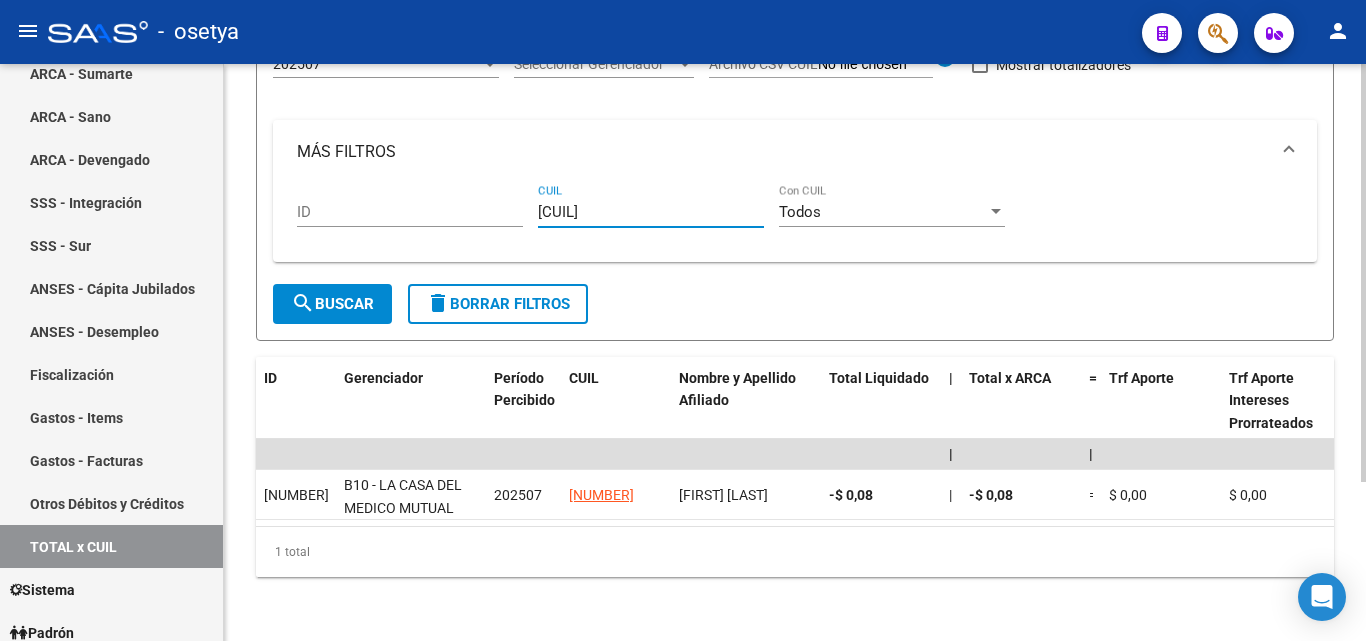 type on "[CUIL]" 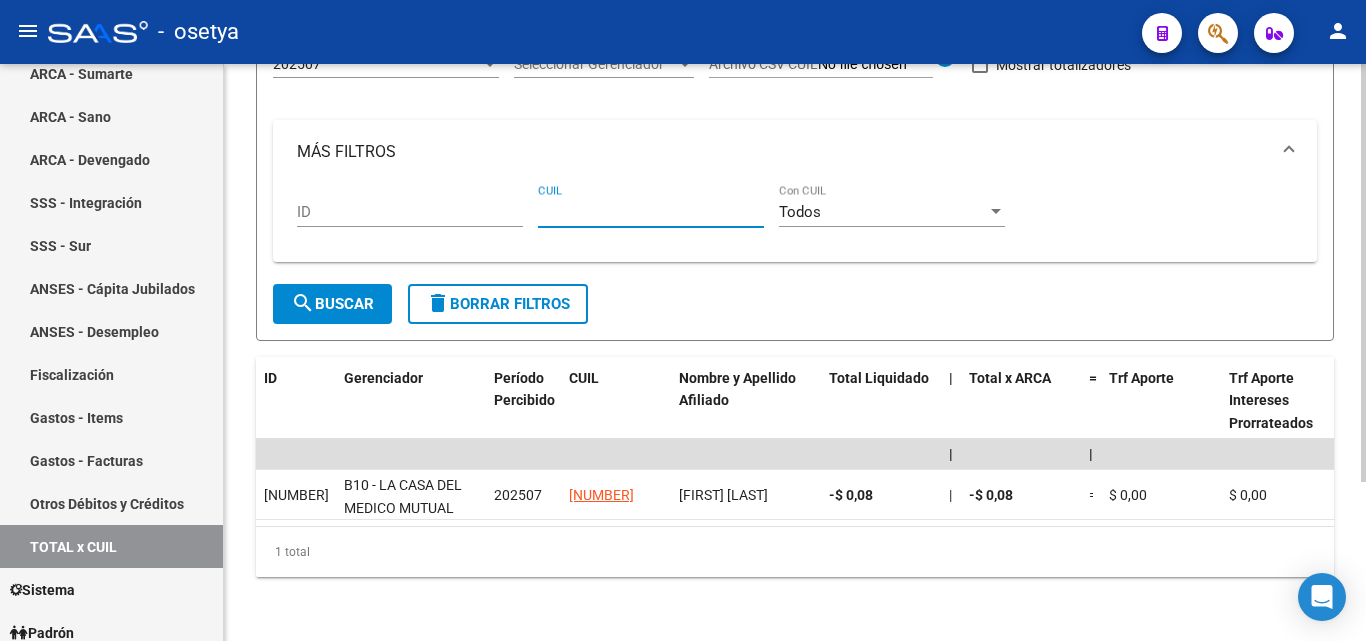 paste on "[CUIL]" 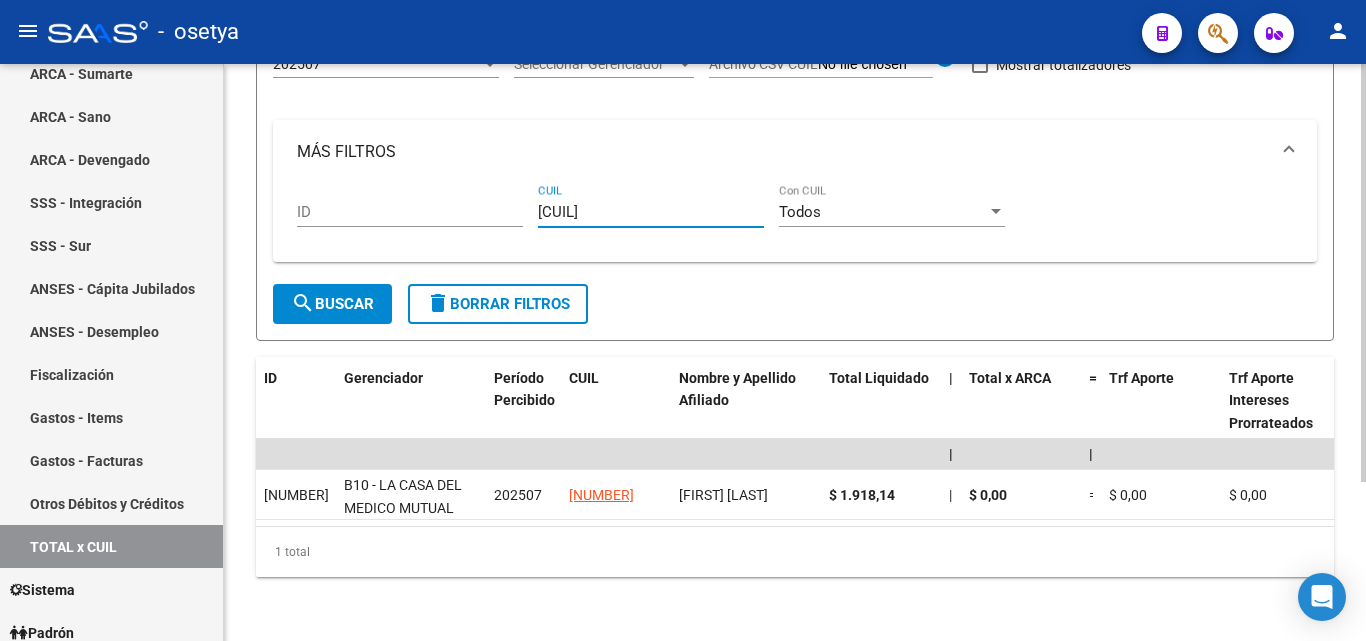 type on "[CUIL]" 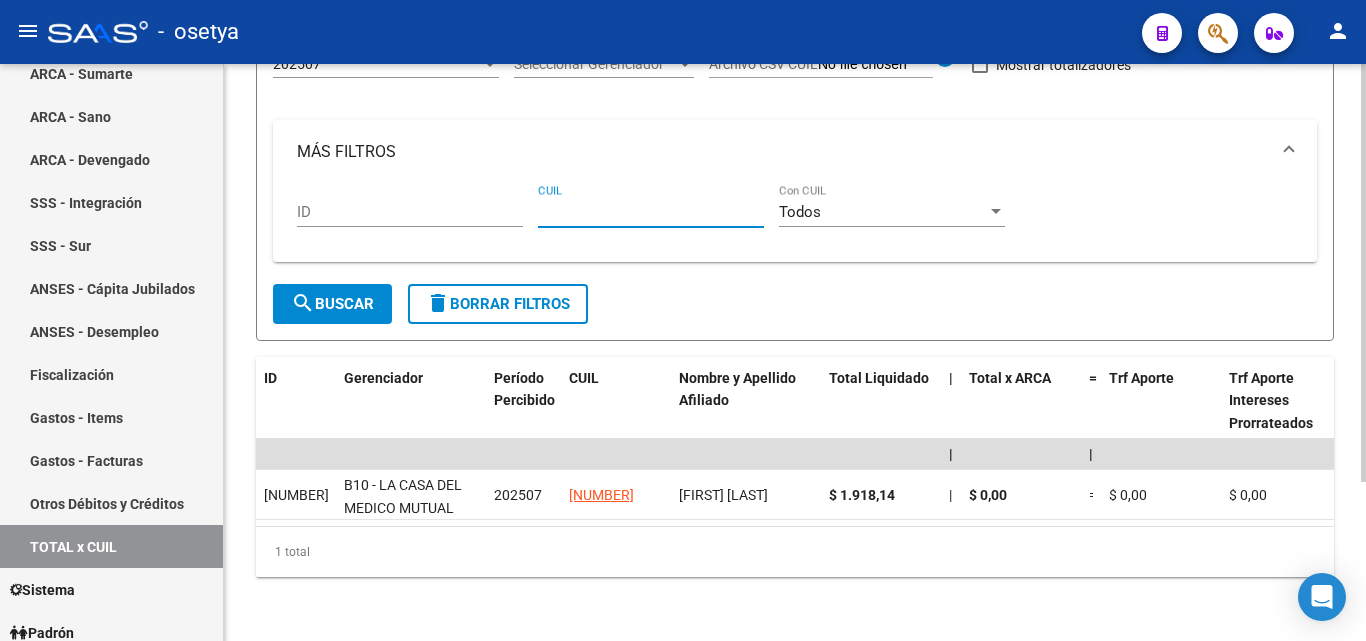 paste on "[CUIL]" 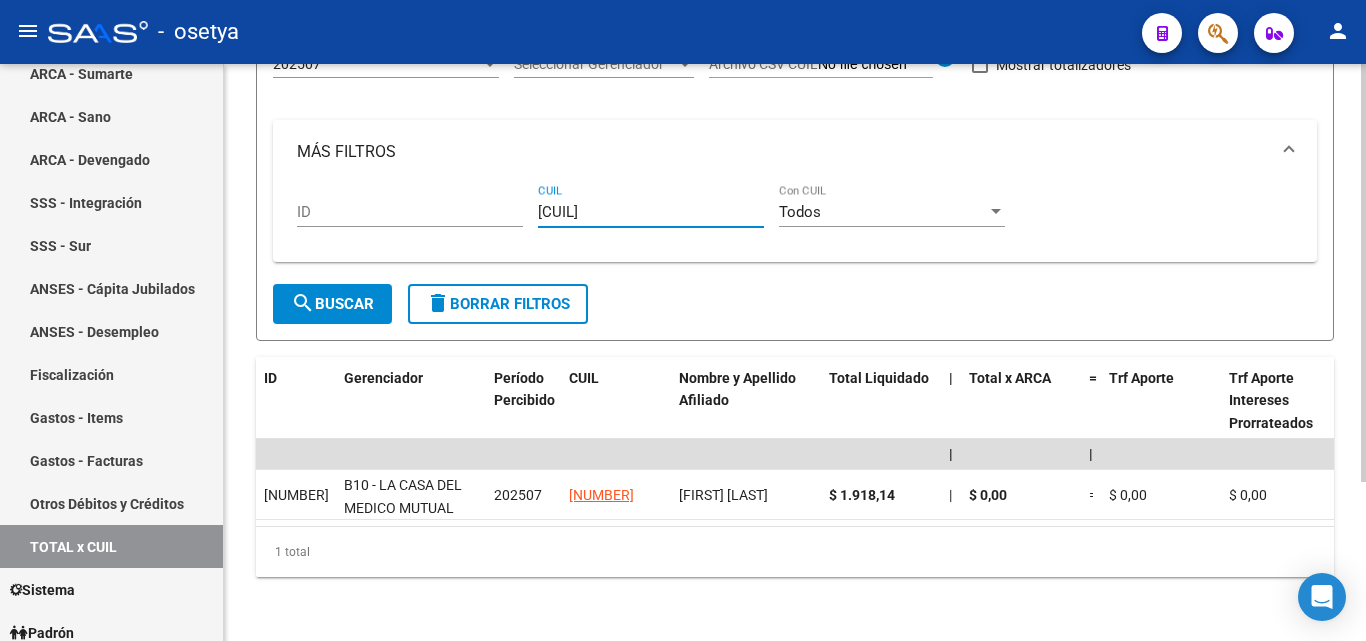 type on "[CUIL]" 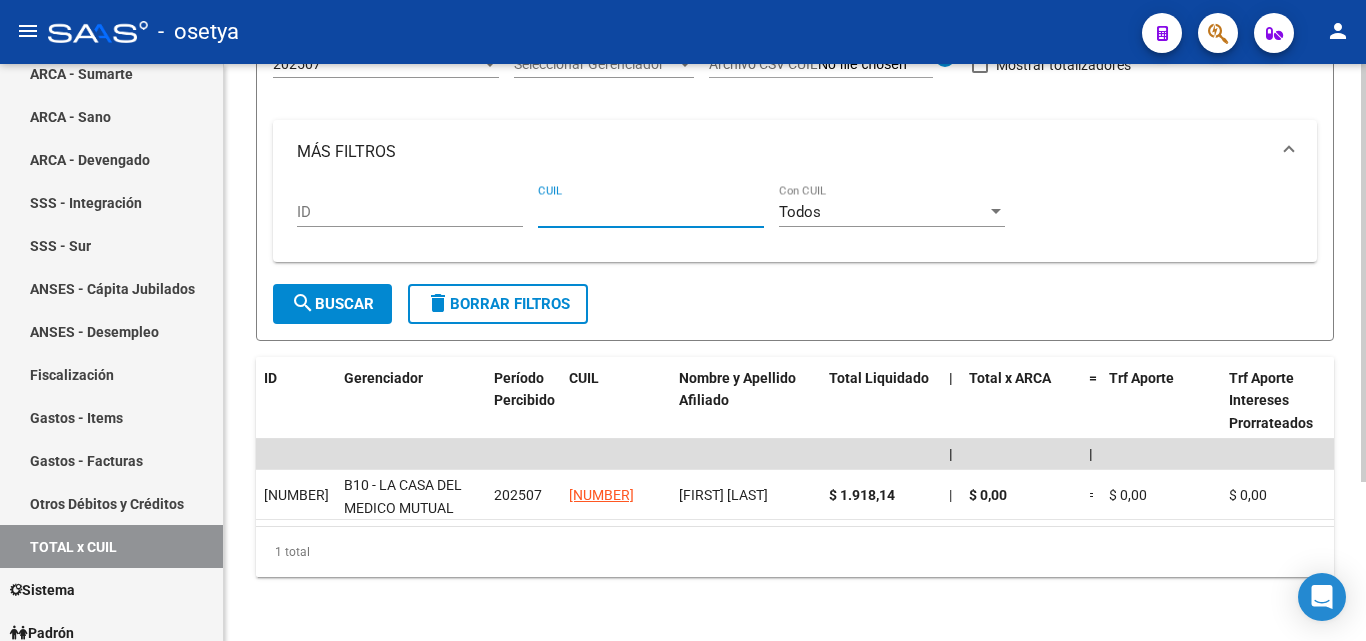 paste on "[CUIL]" 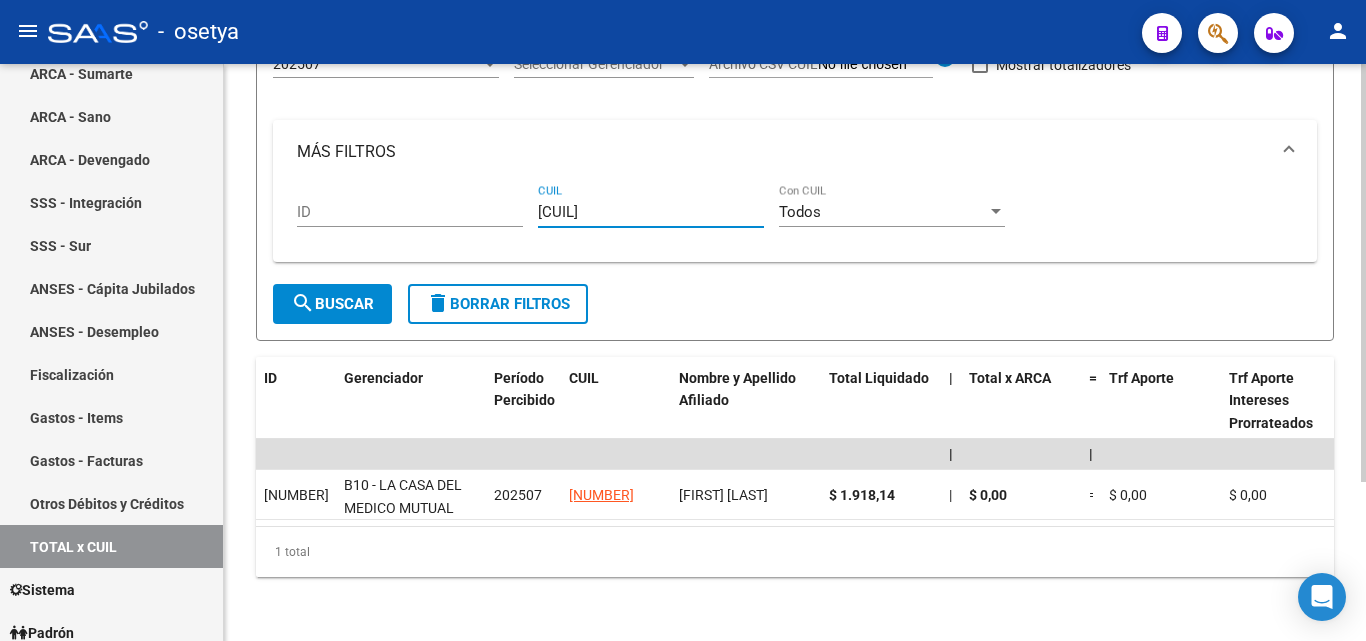 type on "[CUIL]" 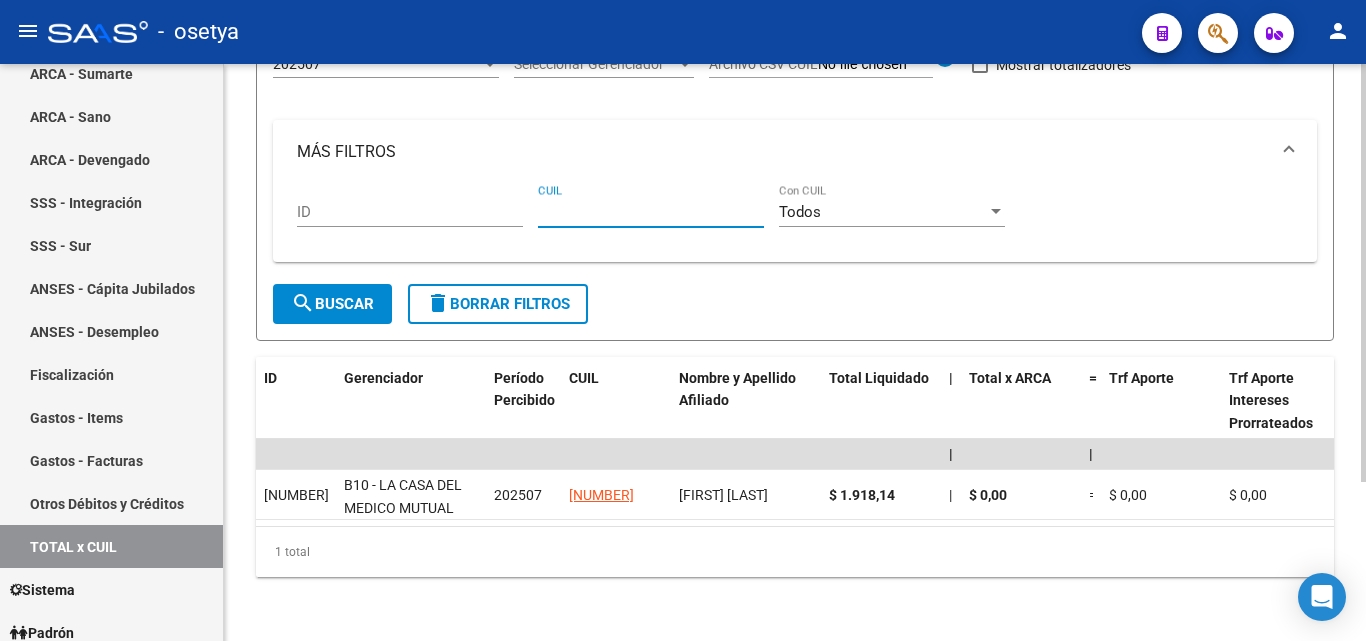 paste on "[CUIL]" 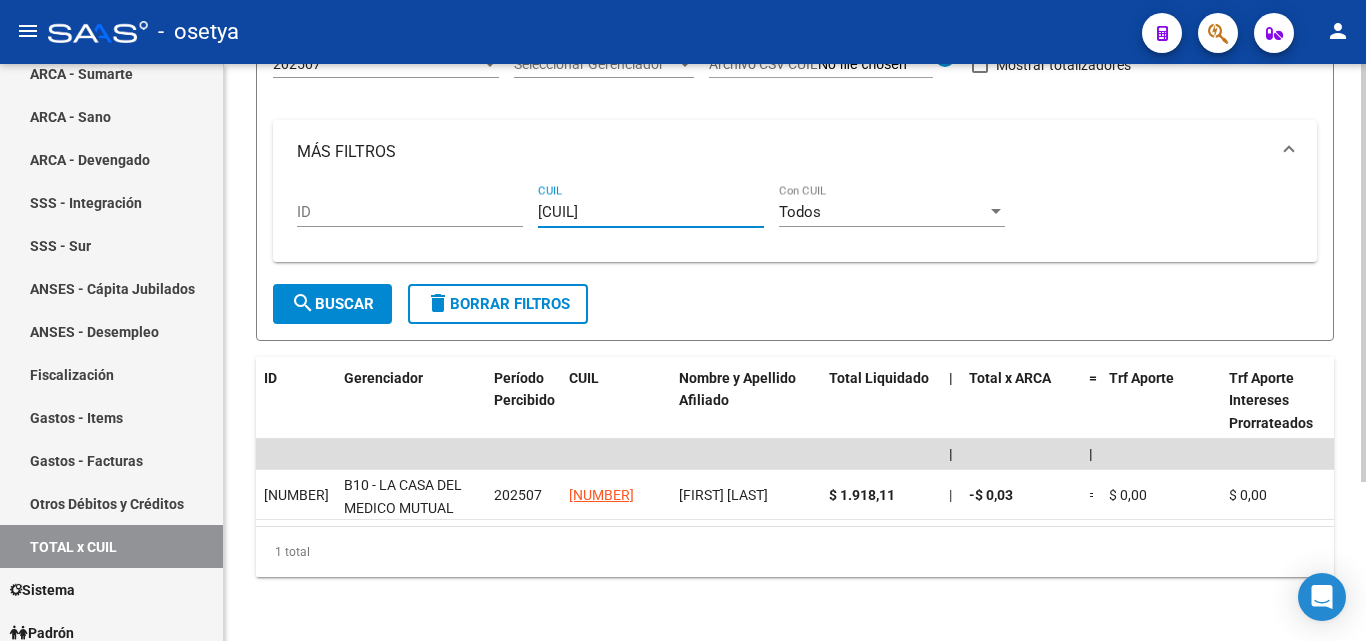 type on "[CUIL]" 